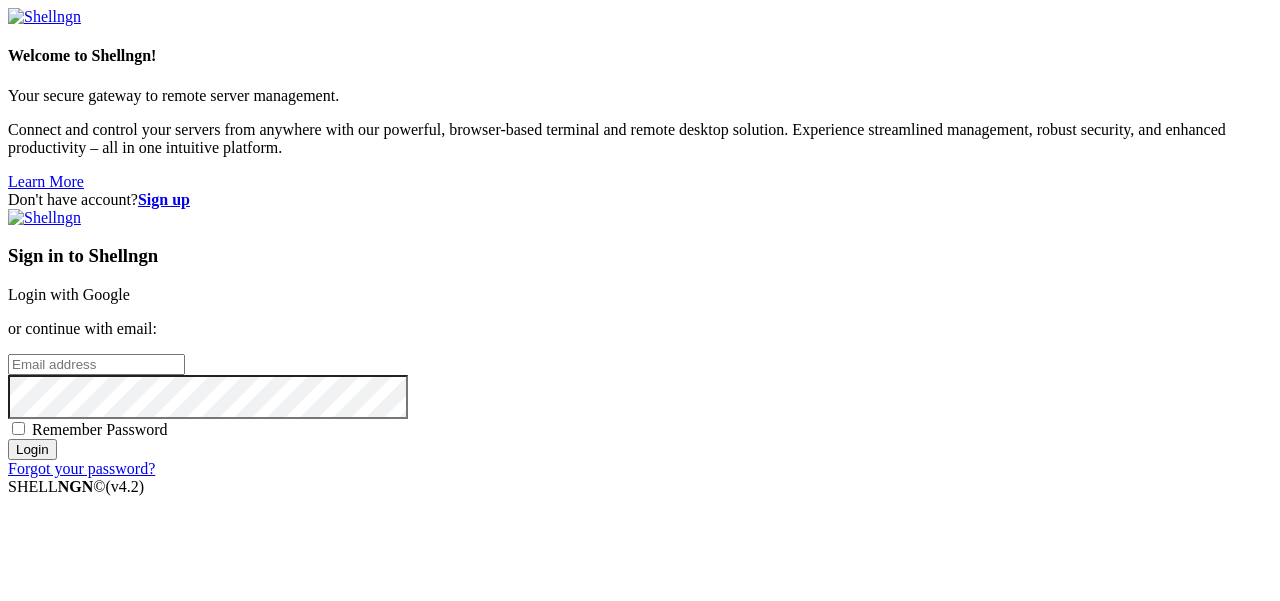 scroll, scrollTop: 0, scrollLeft: 0, axis: both 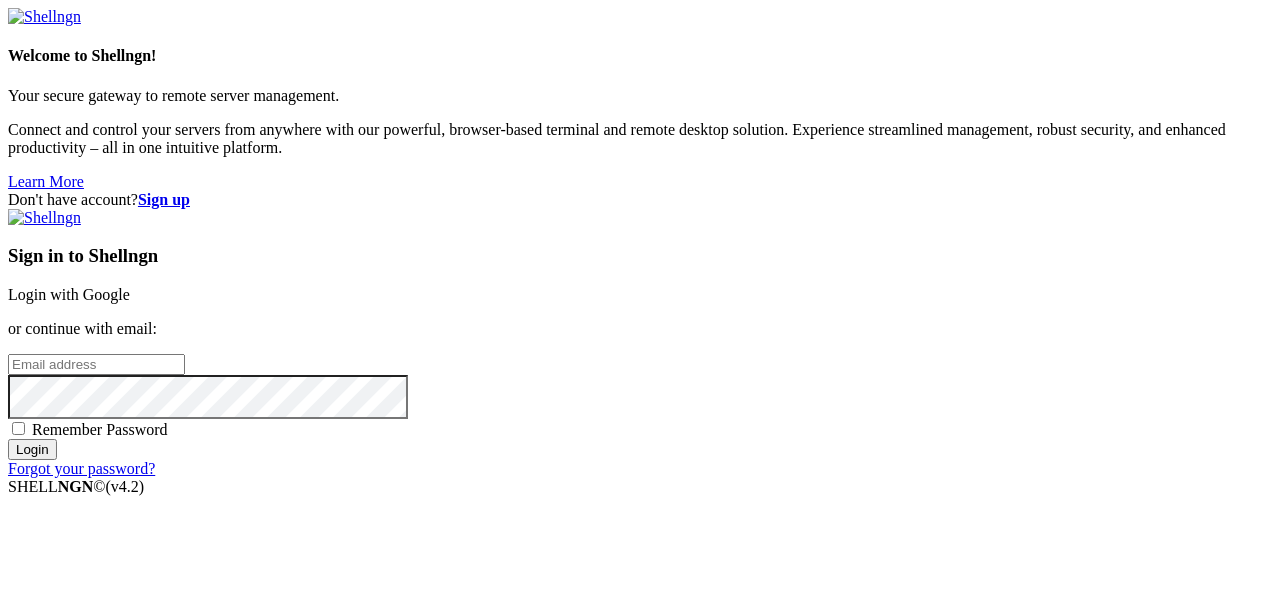 click on "Login with Google" at bounding box center [69, 294] 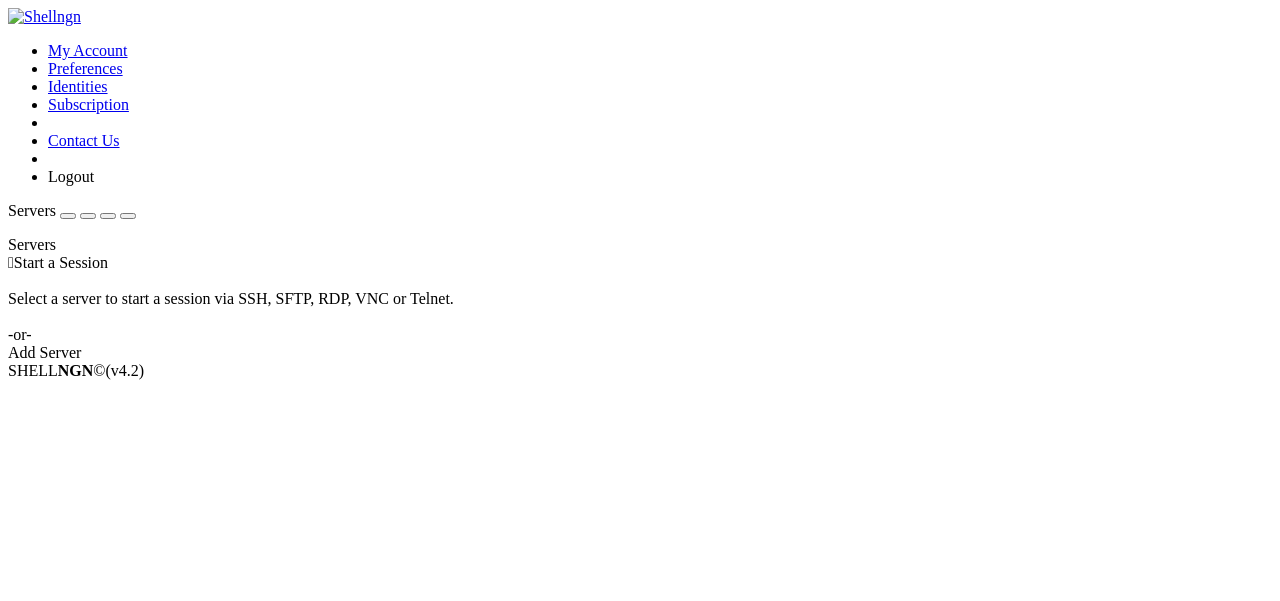 click on "Start a Session" at bounding box center [61, 262] 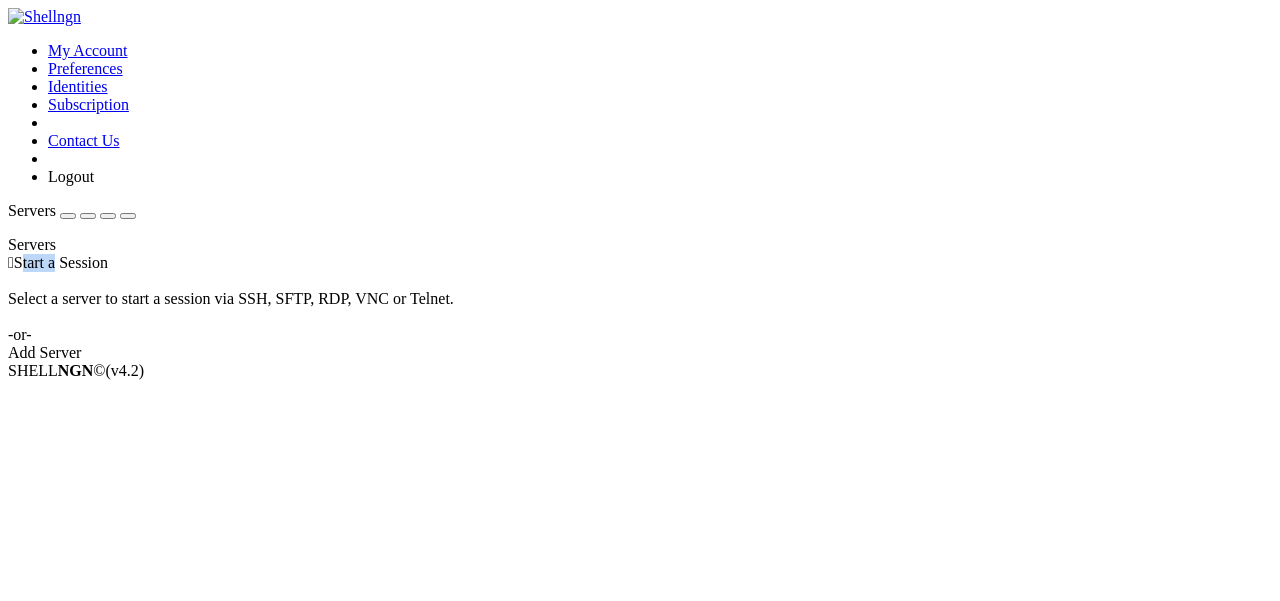 click on "Start a Session" at bounding box center [61, 262] 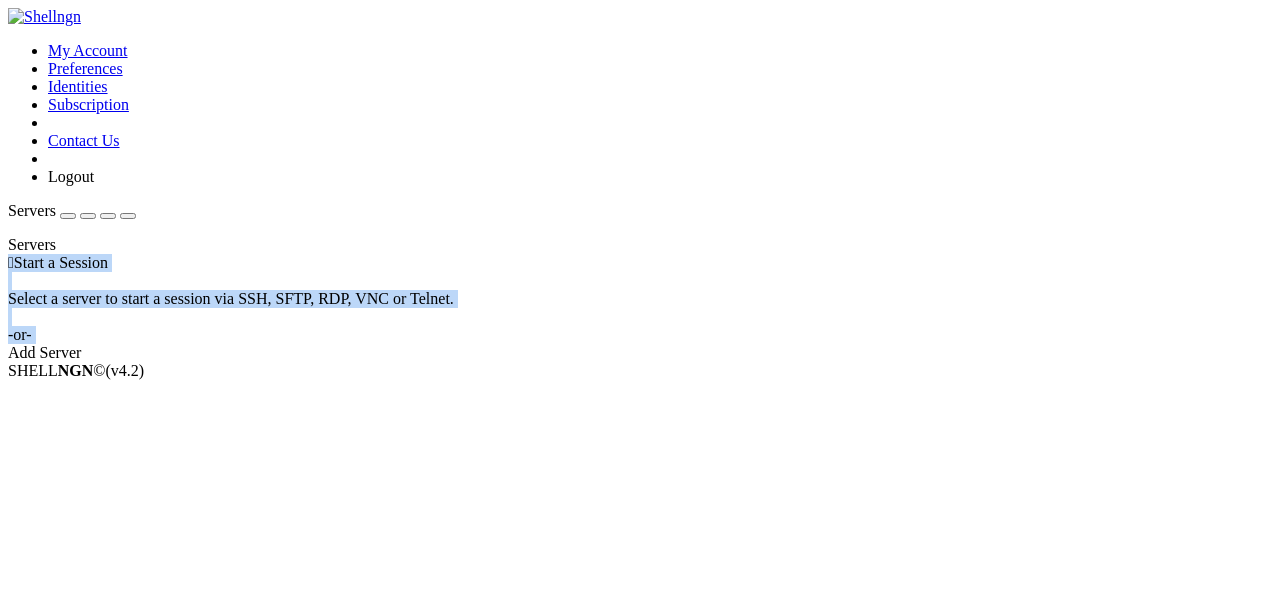 drag, startPoint x: 718, startPoint y: 186, endPoint x: 714, endPoint y: 293, distance: 107.07474 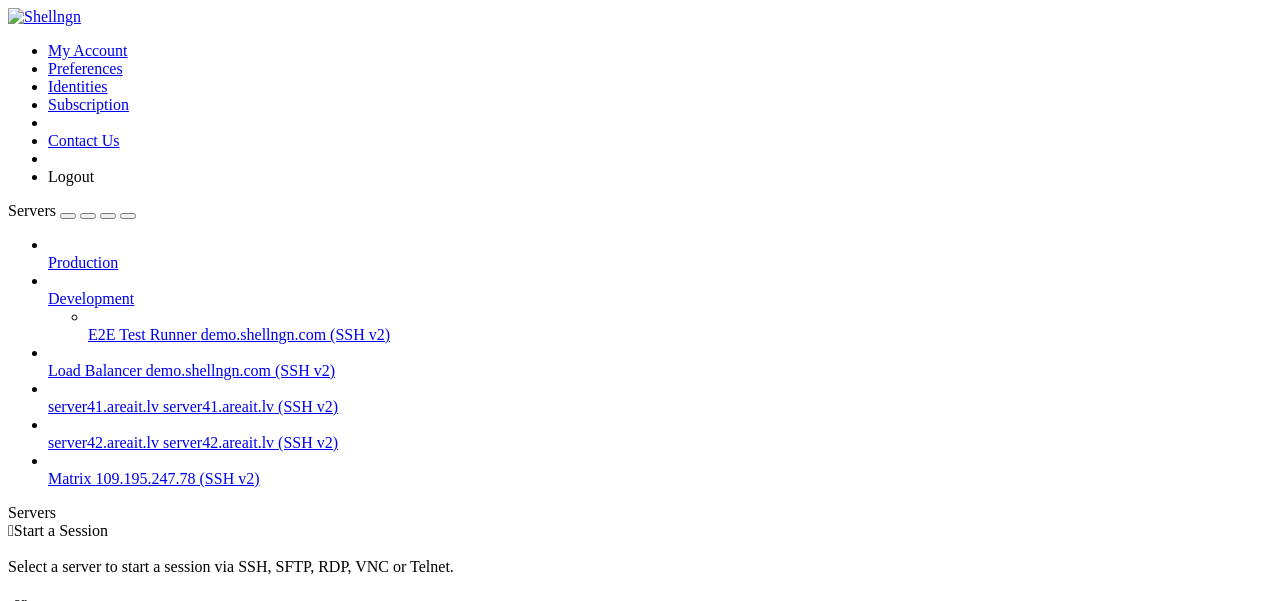click on "Matrix
109.195.247.78 (SSH v2)" at bounding box center (660, 479) 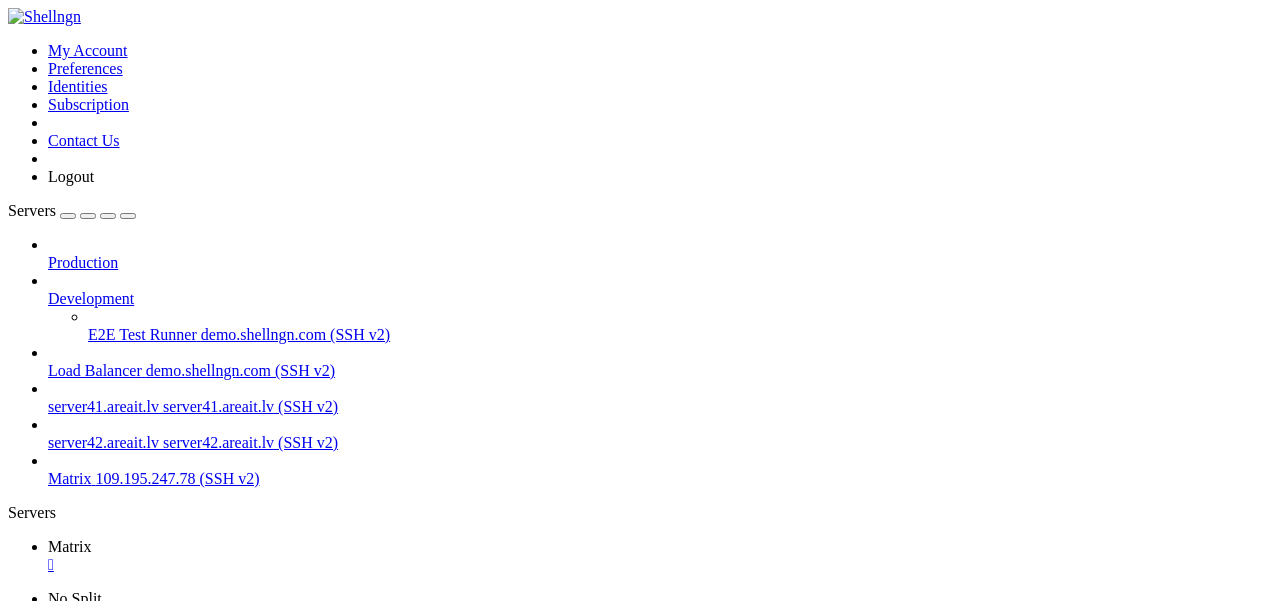scroll, scrollTop: 0, scrollLeft: 0, axis: both 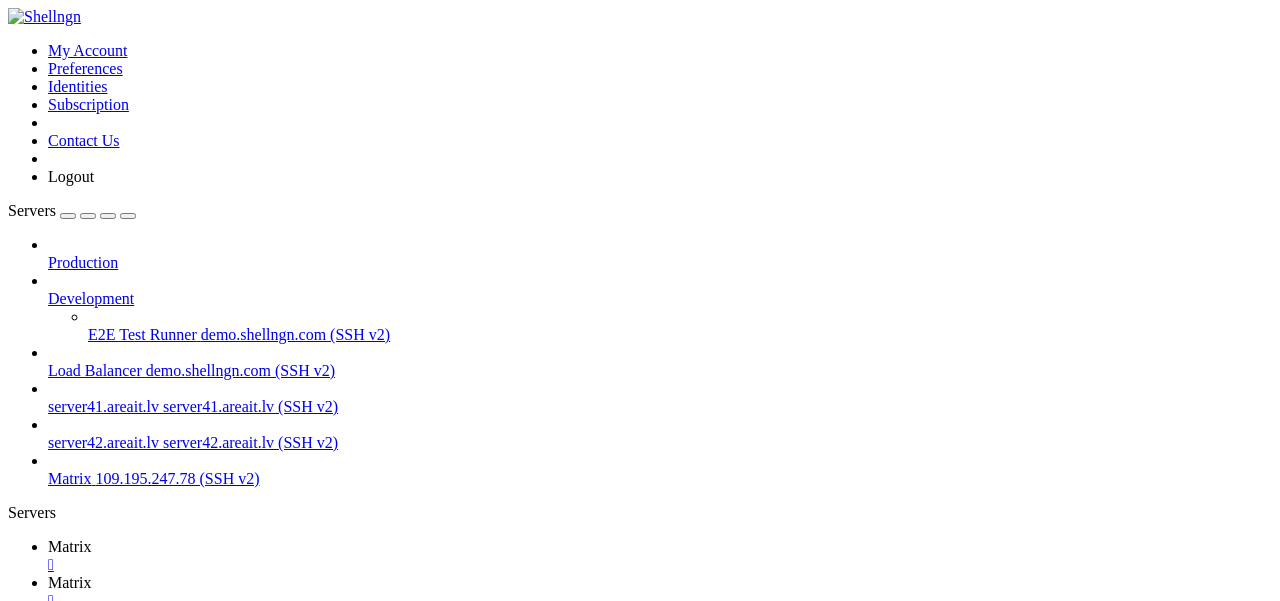click on "  .." at bounding box center [18, 1022] 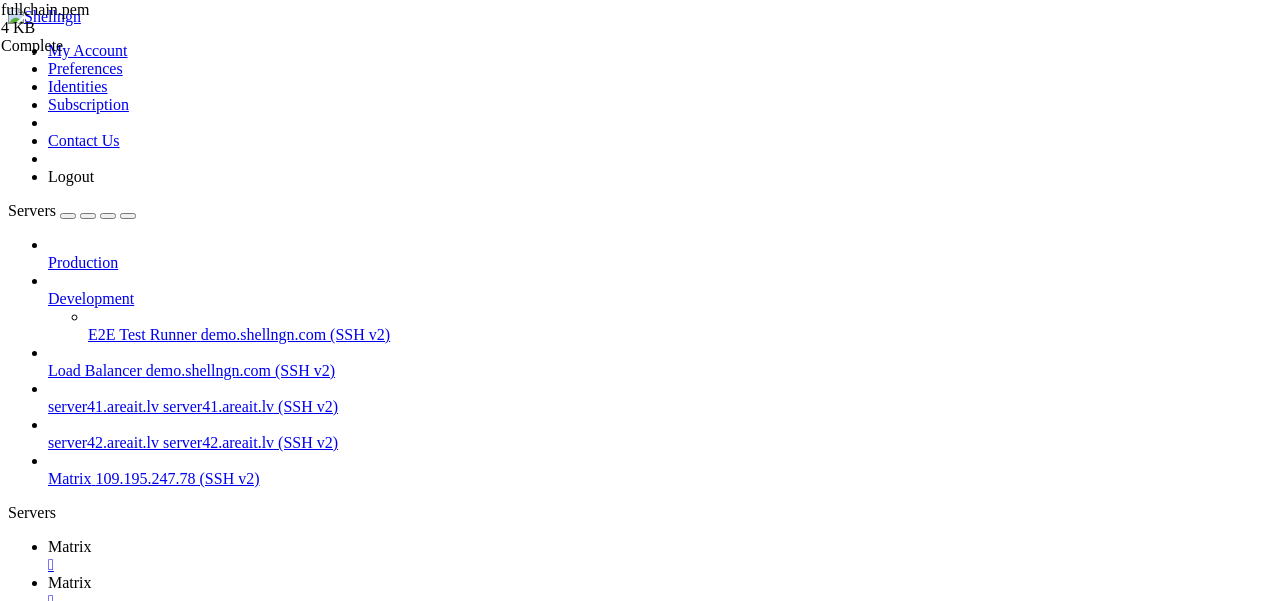 scroll, scrollTop: 0, scrollLeft: 0, axis: both 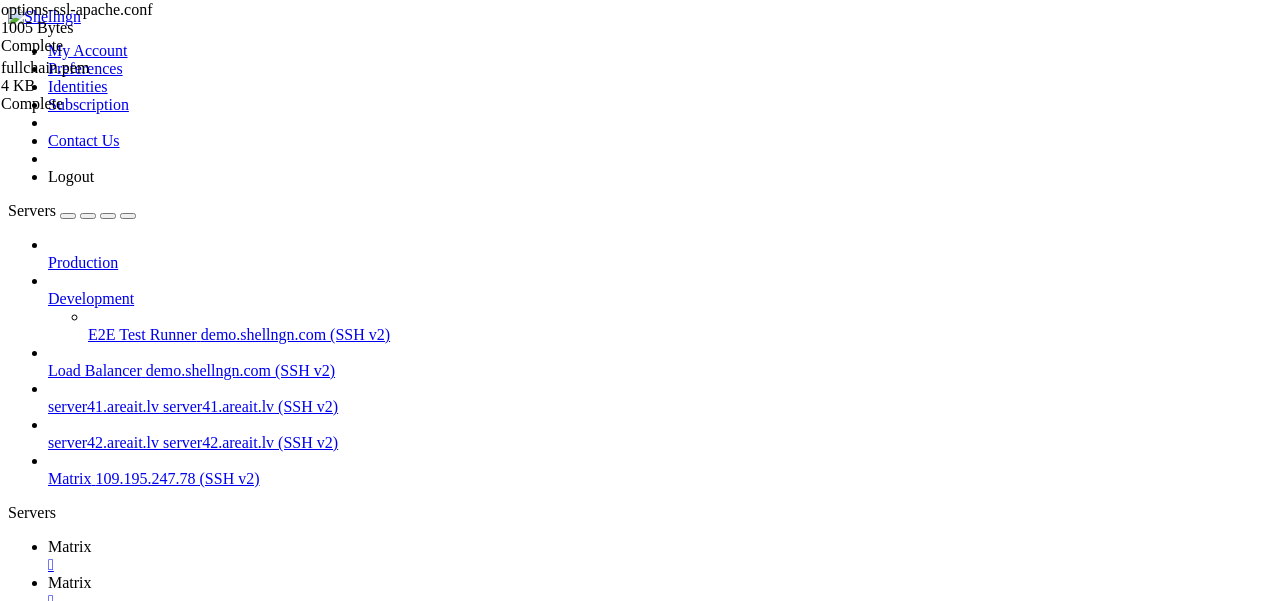 click at bounding box center (56, 1576) 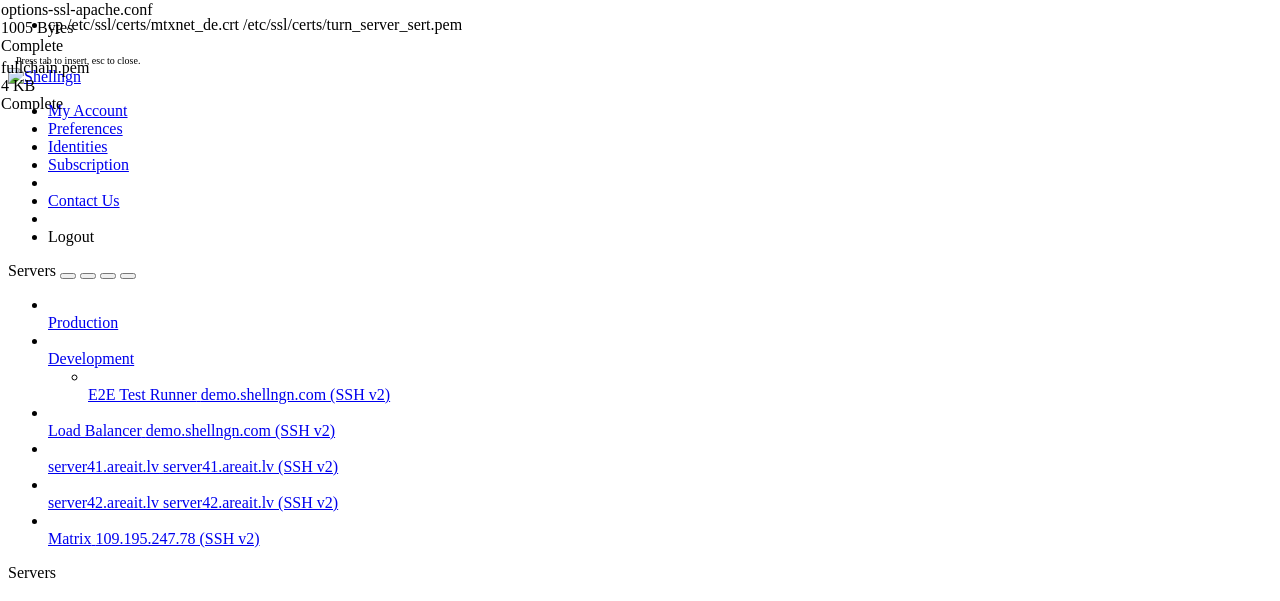 type 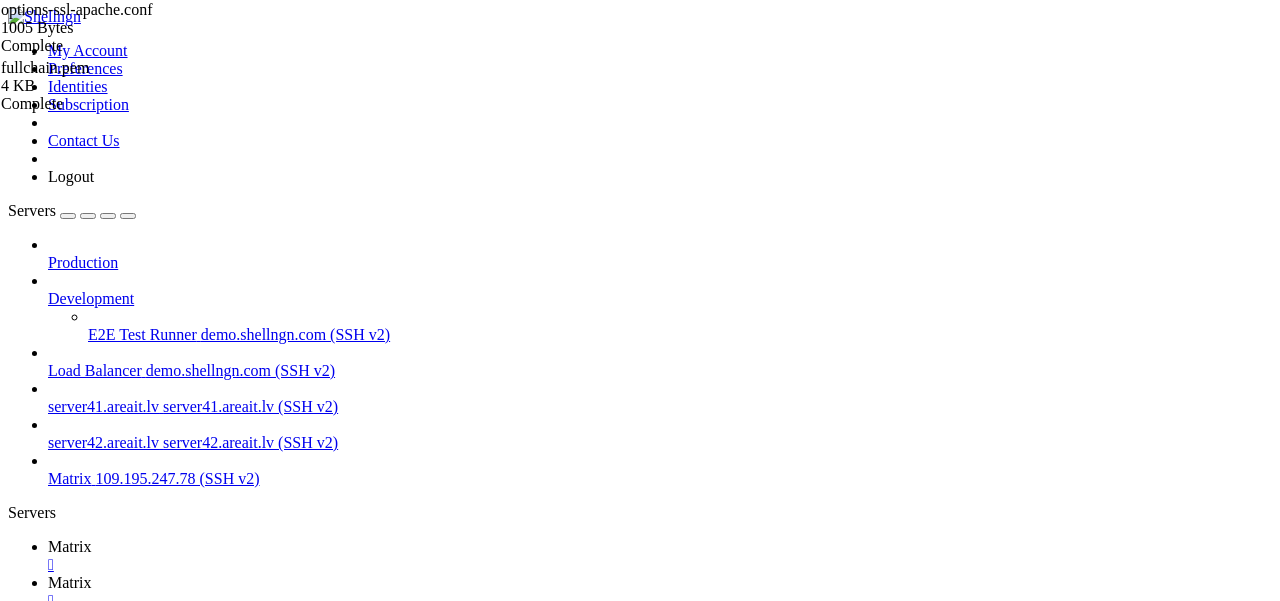 scroll, scrollTop: 730, scrollLeft: 0, axis: vertical 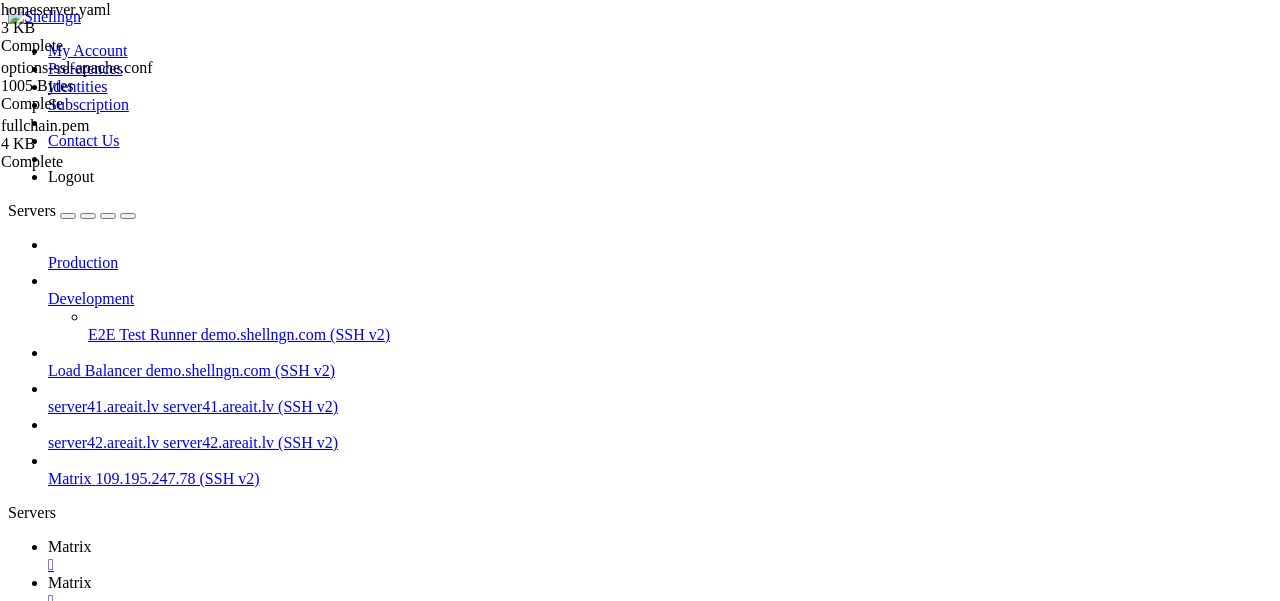 click on "server_name :   "mtxnet.de" pid_file :  /etc/matrix-synapse/homeserver.pid listeners :   -  port :   8008      tls :   false      type :  http      x_forwarded :   true      bind_addresses :   [ '::1' ,  '127.0.0.1' ]      resources :         -  names :   [ client, federation ]            compress :   false             database :   name :  psycopg2   args :      user :  synapse_user      password :   120319      dbname :  synapse_db      host :  localhost      cp_min :   5      cp_max :   10   #daemonize: true log_config :   "/etc/matrix-synapse/log.yaml" : :   :   :" at bounding box center [654, 1841] 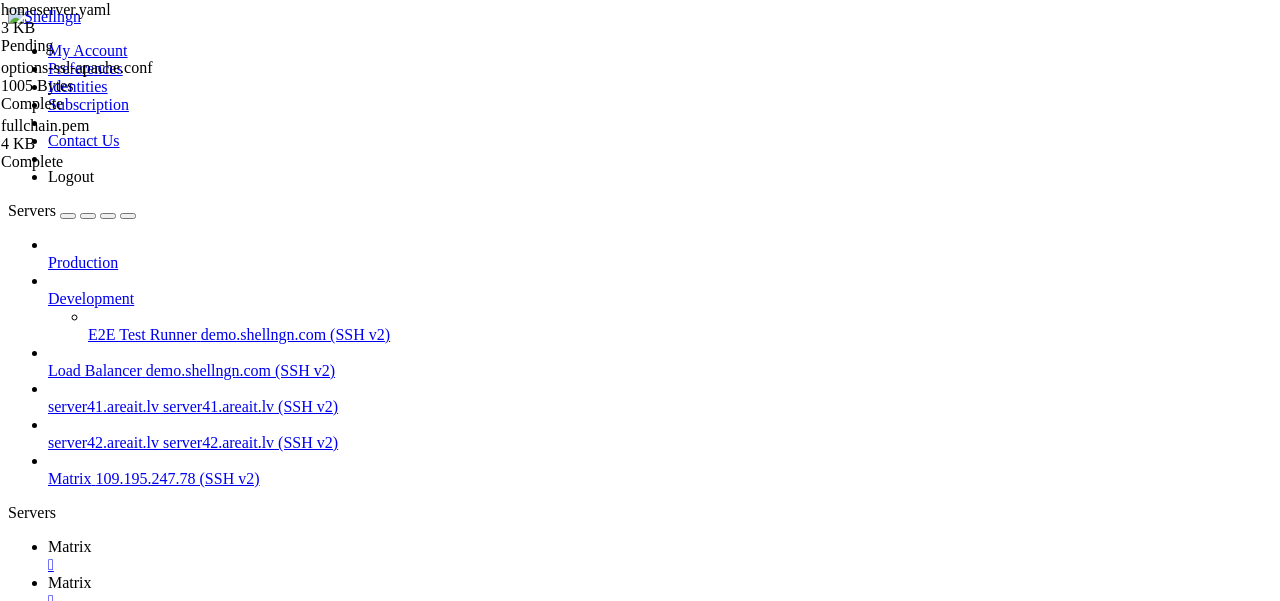 click on "Reconnect" at bounding box center (48, 1524) 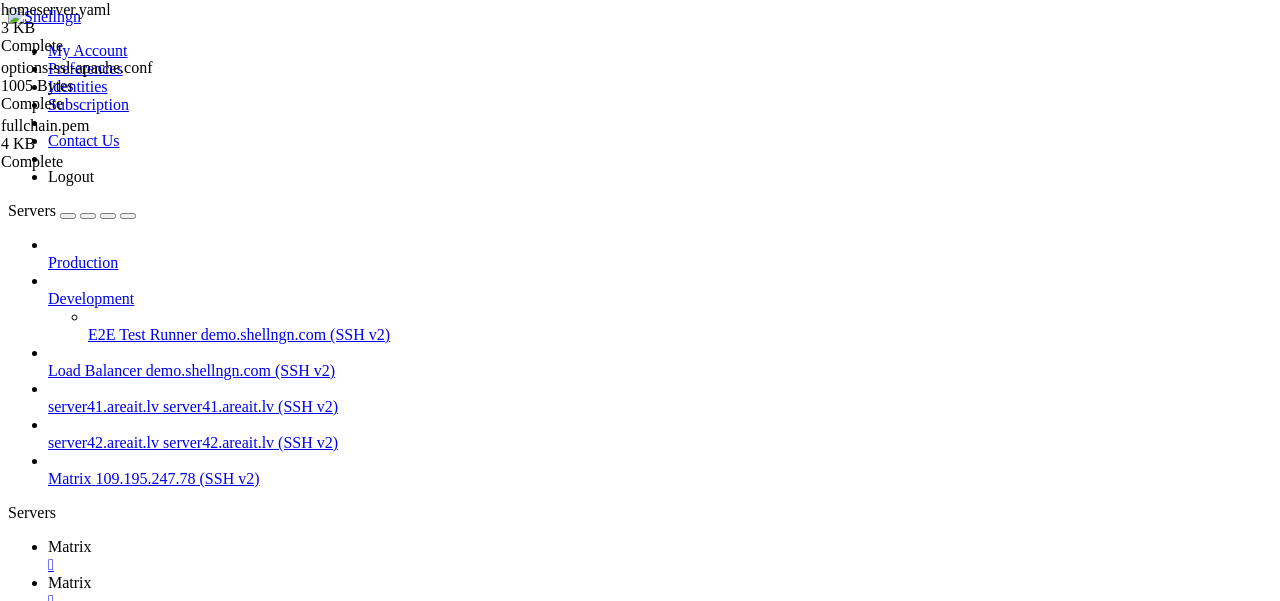 click at bounding box center [48, 546] 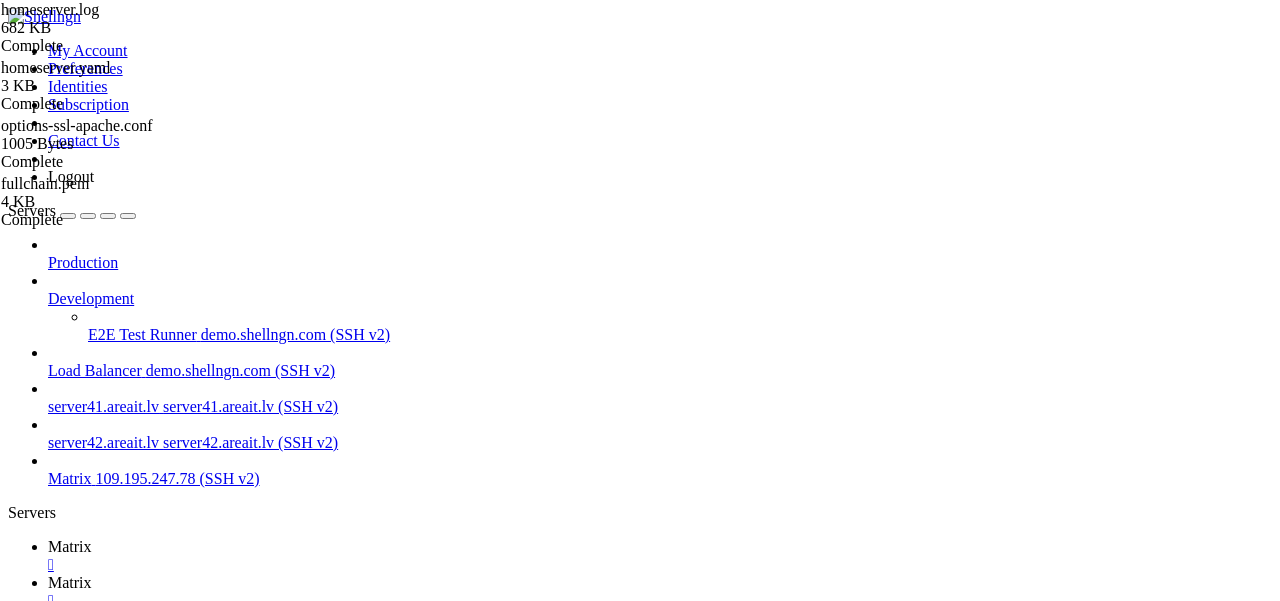 scroll, scrollTop: 32301, scrollLeft: 0, axis: vertical 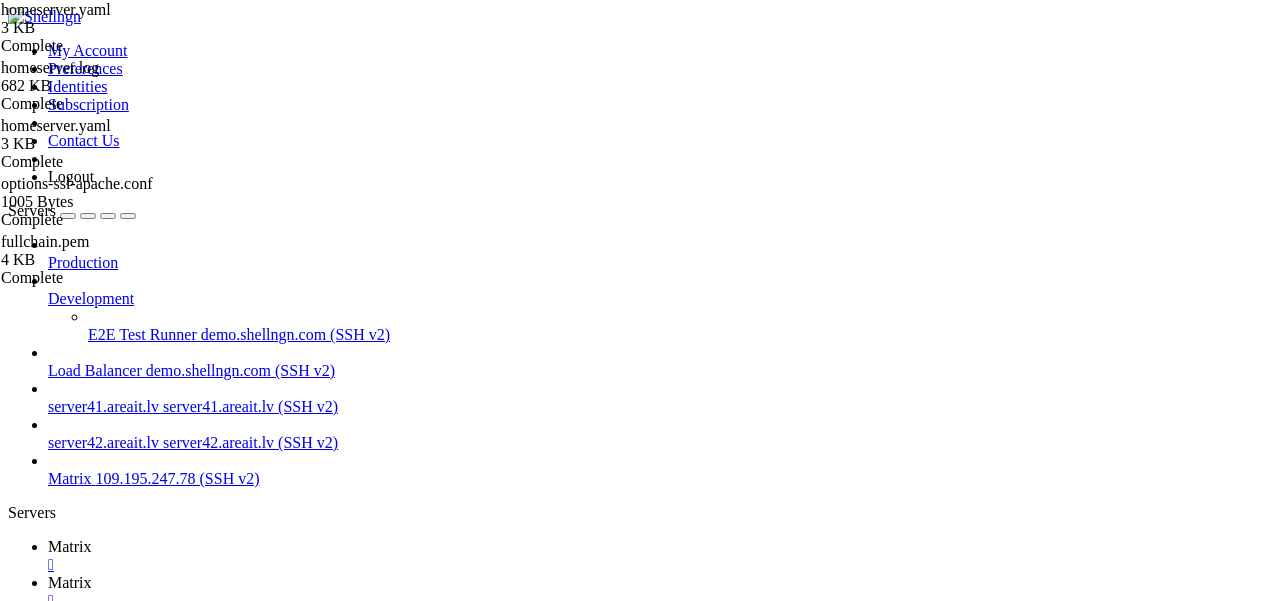 click on "server_name :   "mtxnet.de" pid_file :  /etc/matrix-synapse/homeserver.pid listeners :   -  port :   8448      tls :   true      type :  http      x_forwarded :   true      bind_addresses :   [ '::1' ,  '127.0.0.1' ]      resources :         -  names :   [ client, federation ]            compress :   false             tls_certificate_path :   "/etc/matrix-synapse/fullchain.pem" tls_private_key_path :   "/etc/matrix-synapse/mtxnet_de.key"             : : : :" at bounding box center [654, 1846] 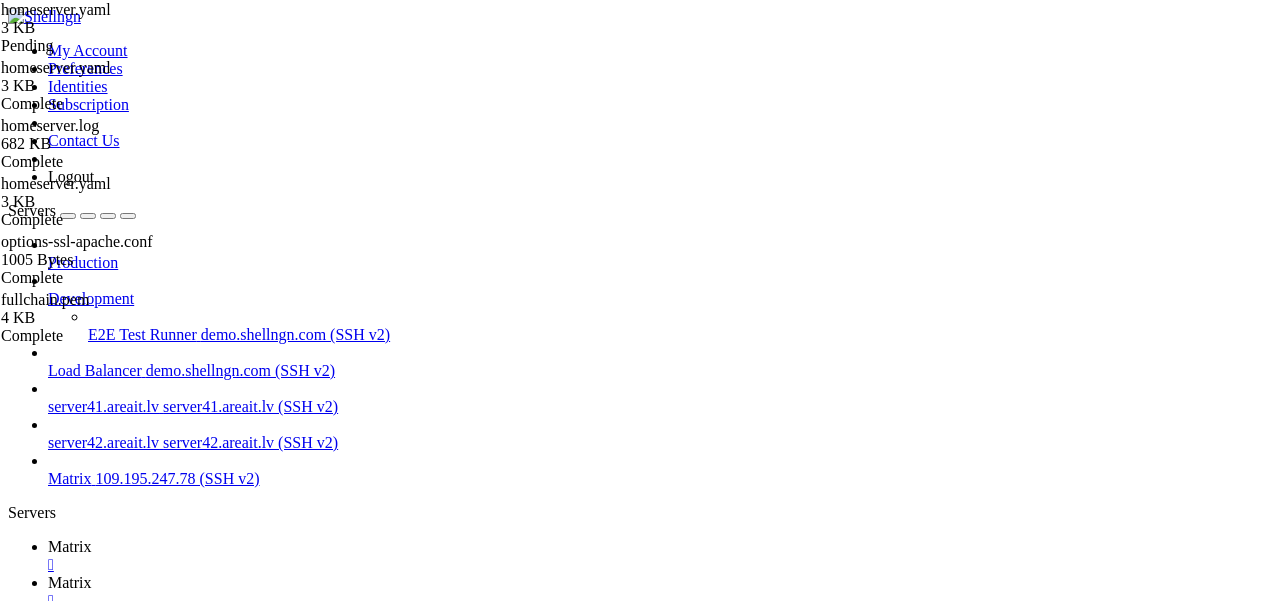 click on "Reconnect" at bounding box center (48, 1524) 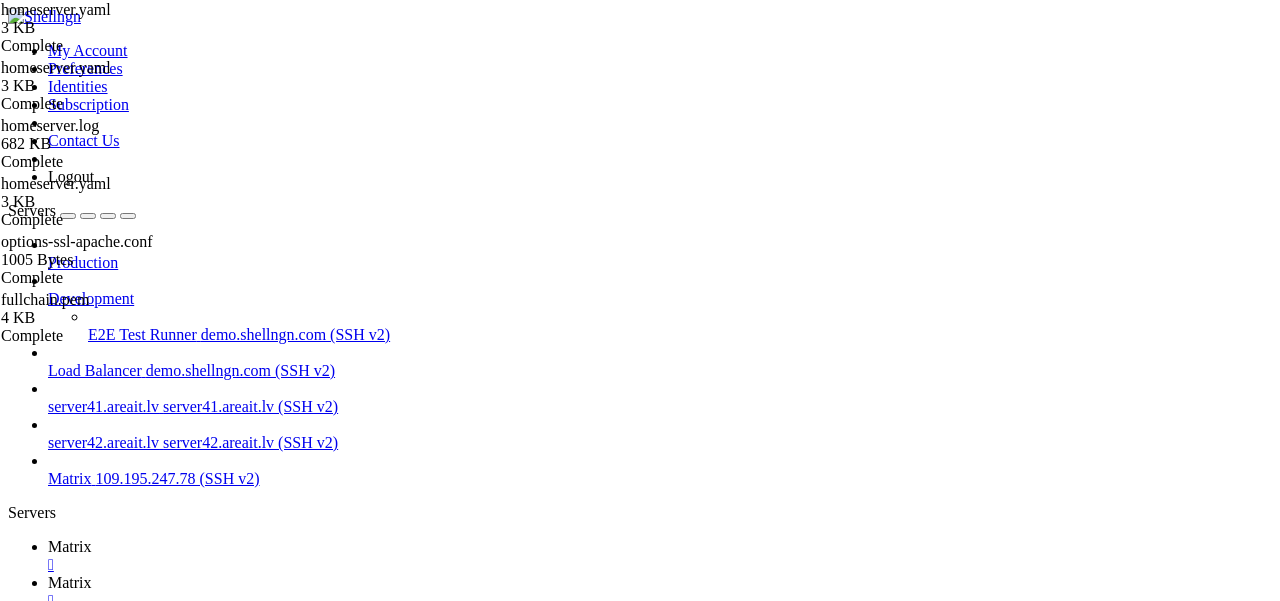 scroll, scrollTop: 823, scrollLeft: 0, axis: vertical 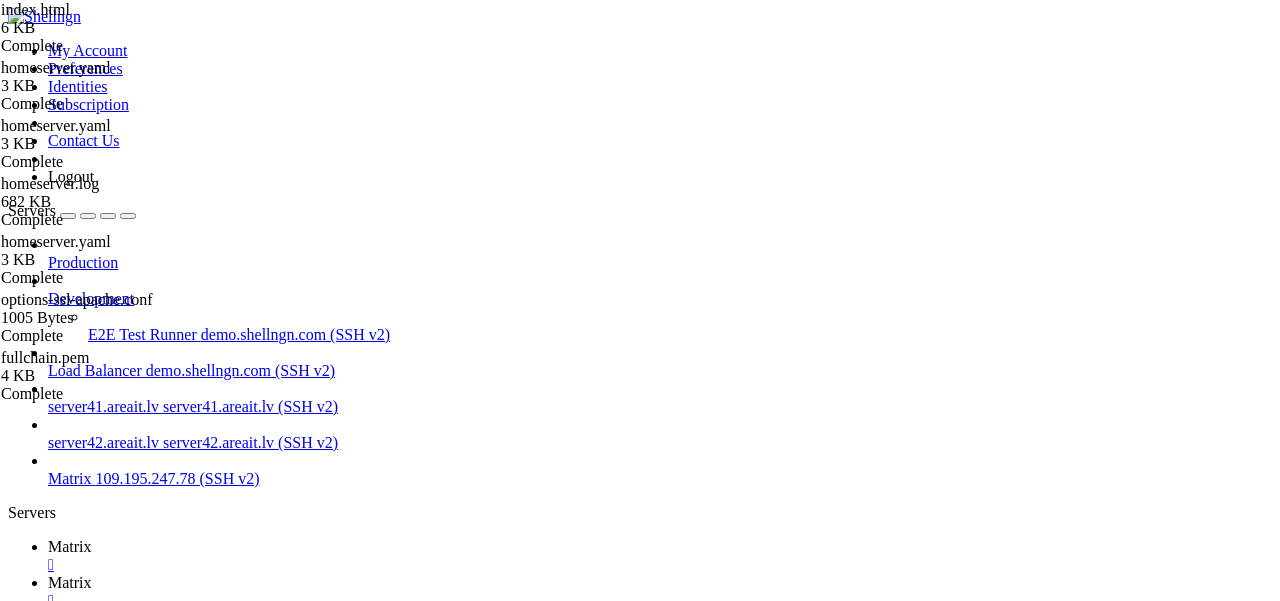 click at bounding box center [56, 1576] 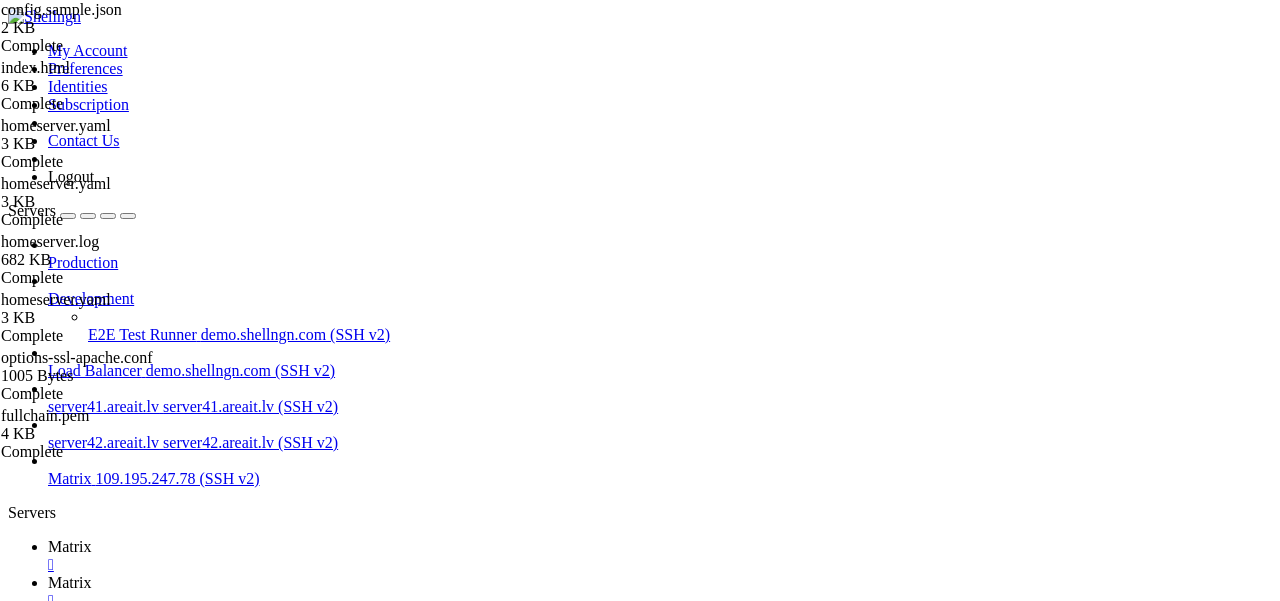 scroll, scrollTop: 0, scrollLeft: 0, axis: both 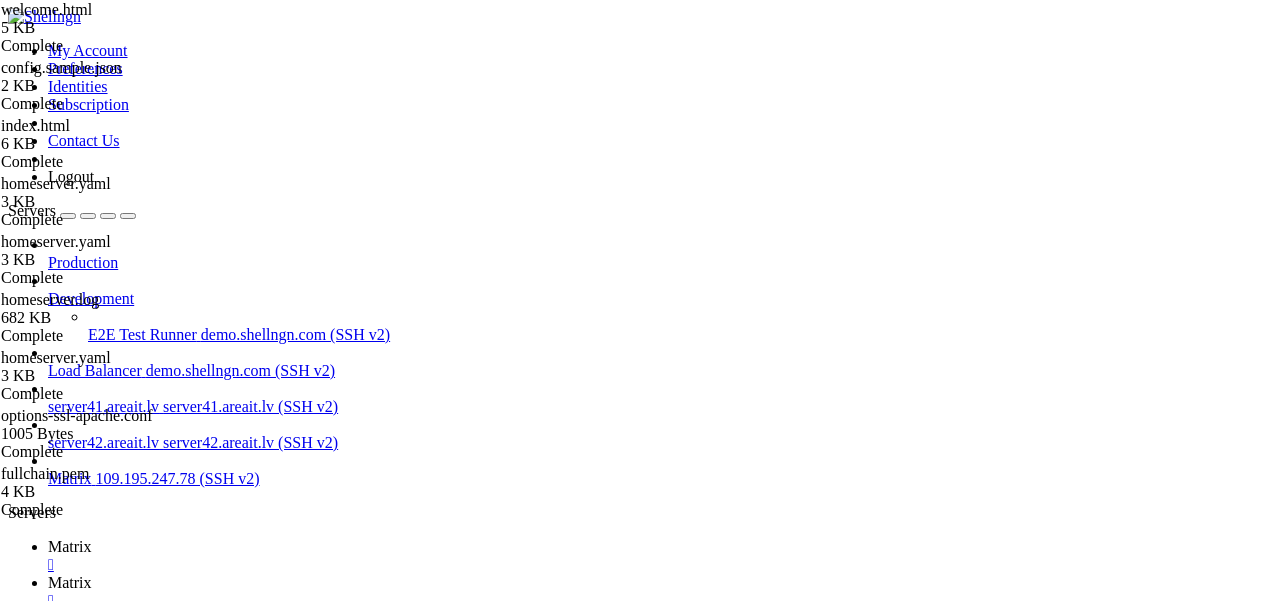 type on "<style type="text/css">
/* we deliberately inline style here to avoid flash-of-CSS problems, and to avoid" 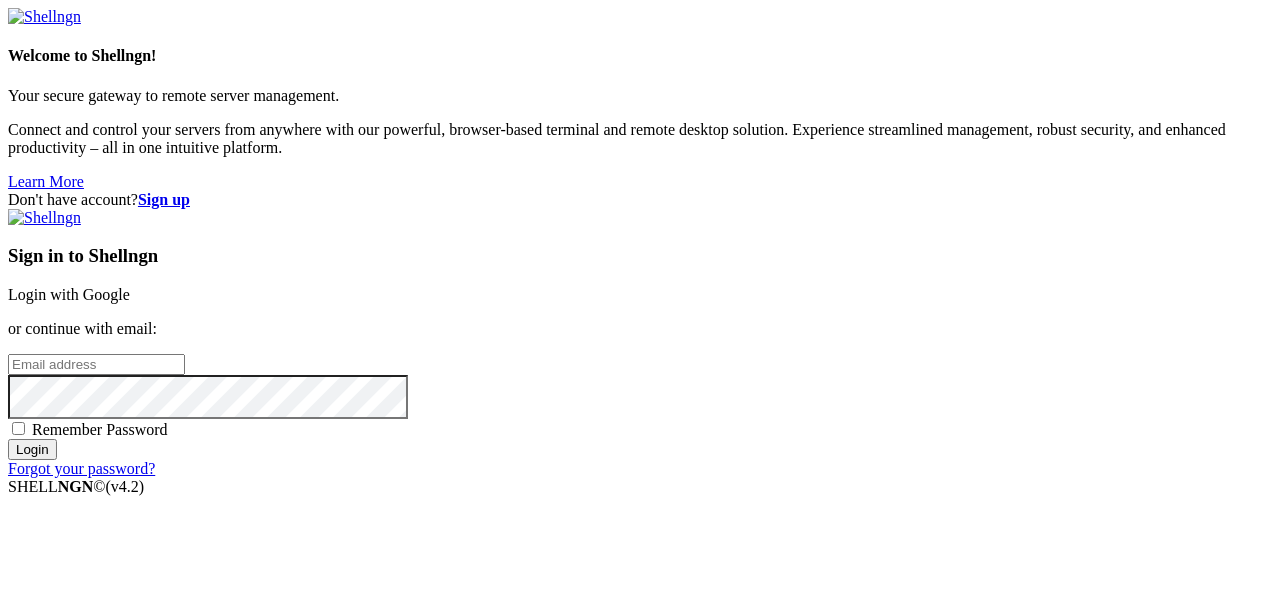 click on "Login with Google" at bounding box center (69, 294) 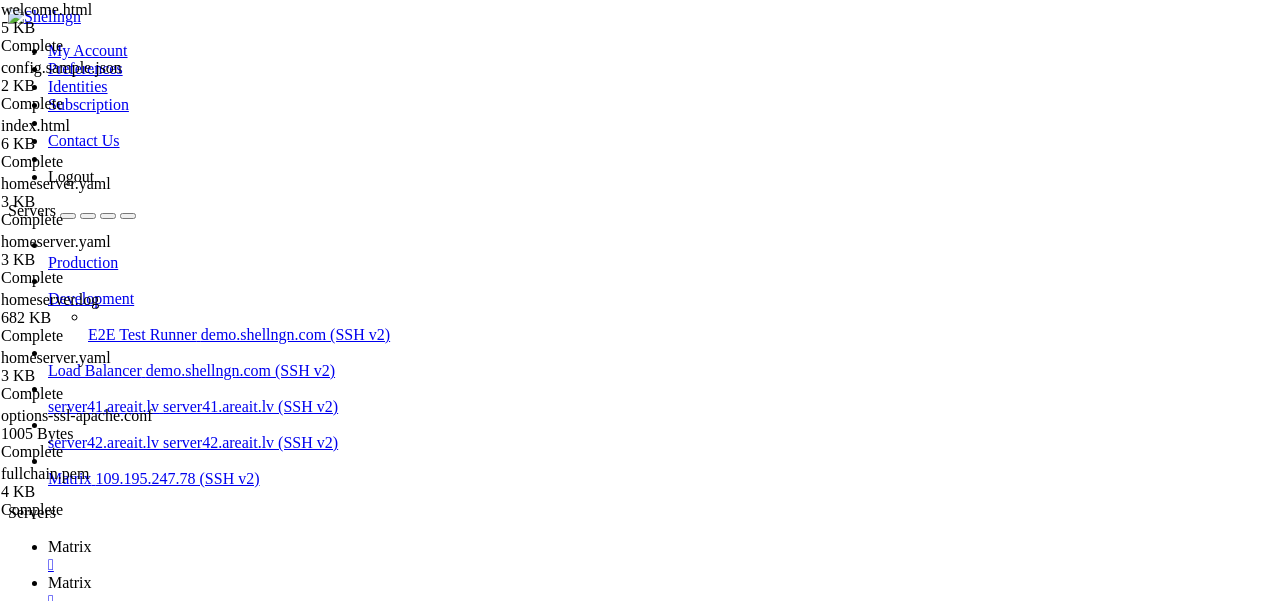 scroll, scrollTop: 0, scrollLeft: 0, axis: both 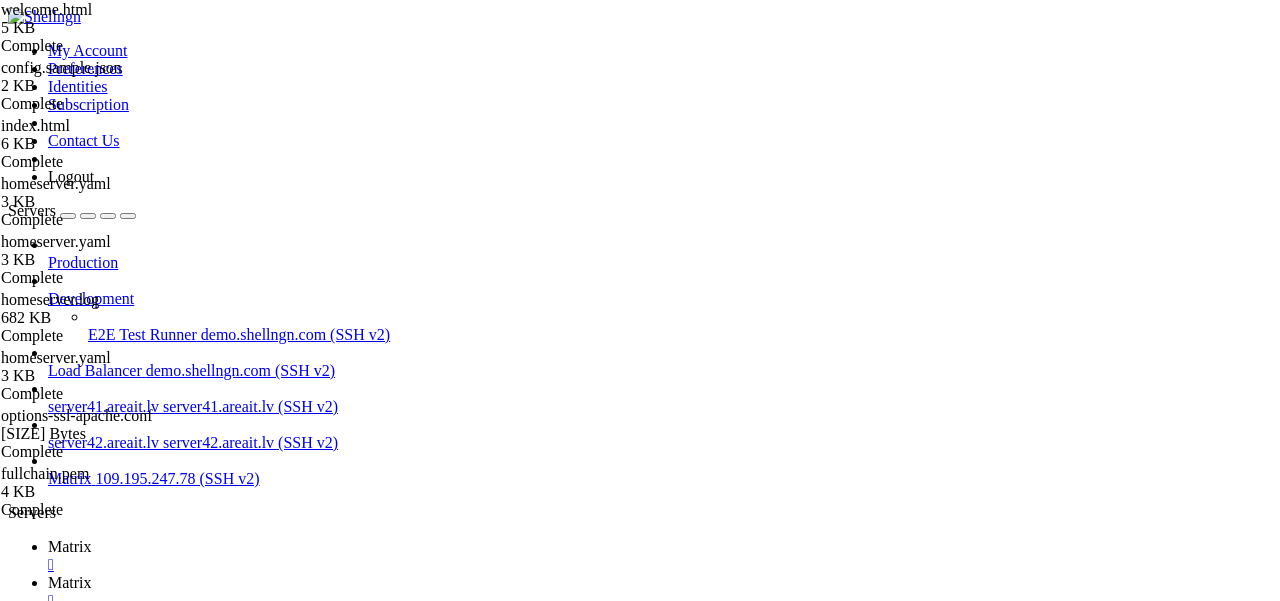 drag, startPoint x: 620, startPoint y: 1318, endPoint x: 413, endPoint y: 1318, distance: 207 